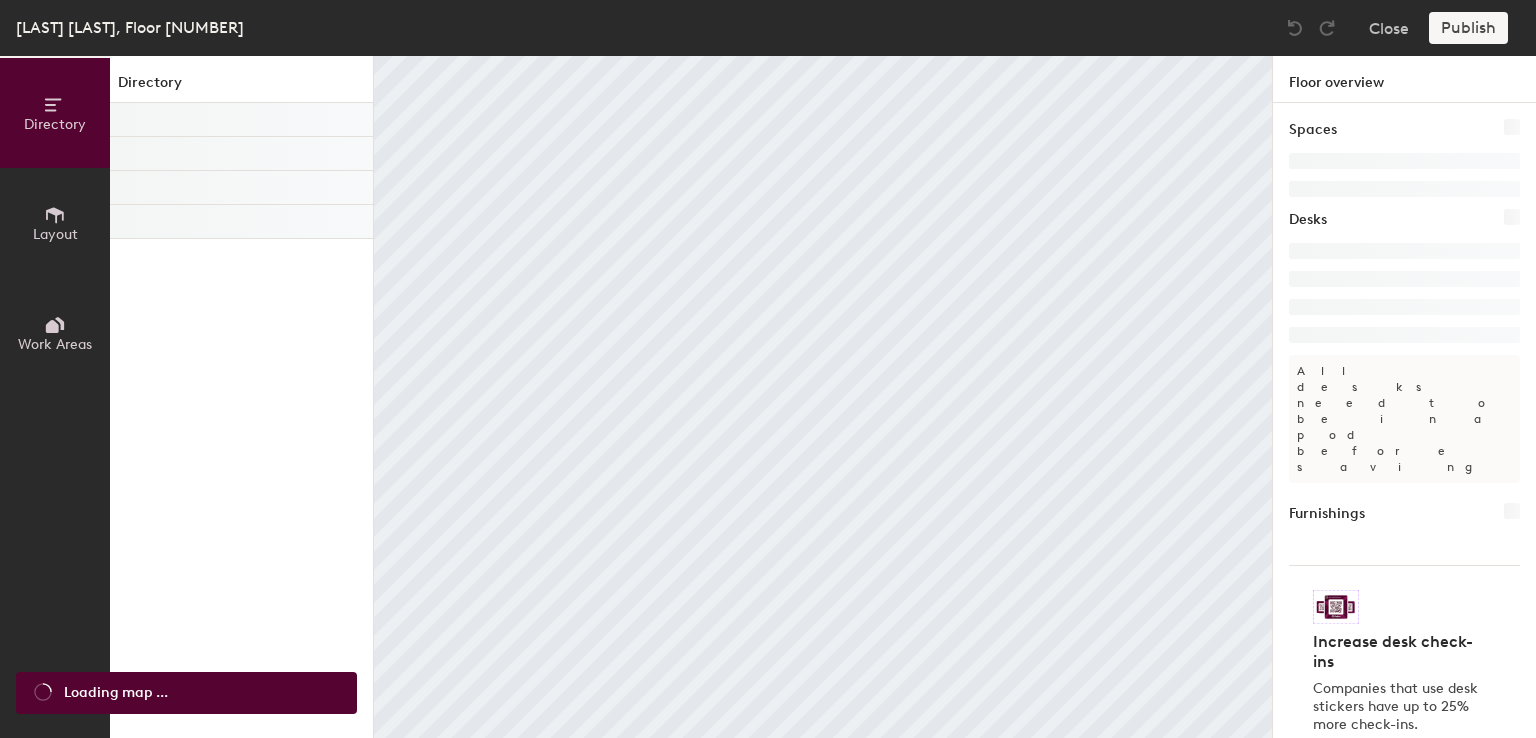 scroll, scrollTop: 0, scrollLeft: 0, axis: both 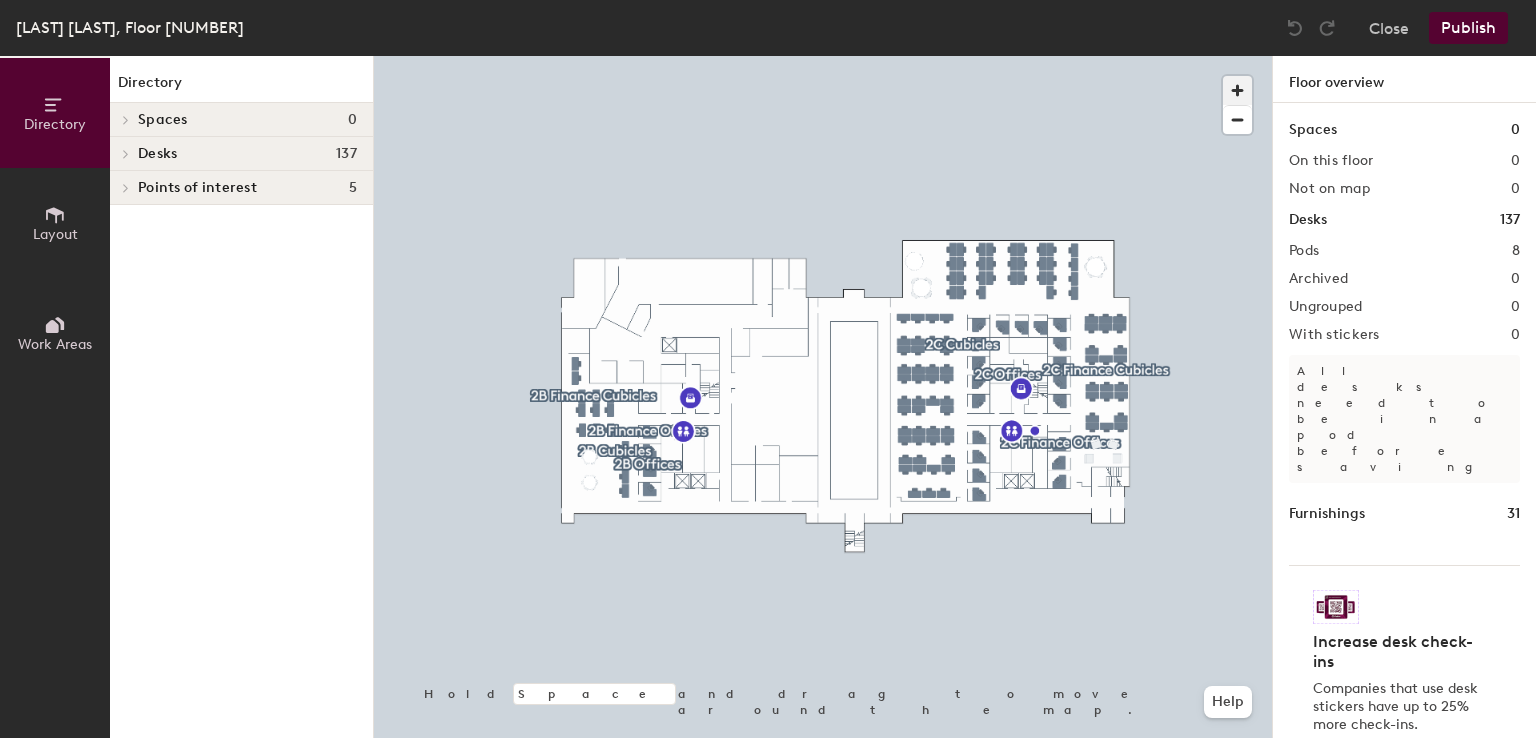 click 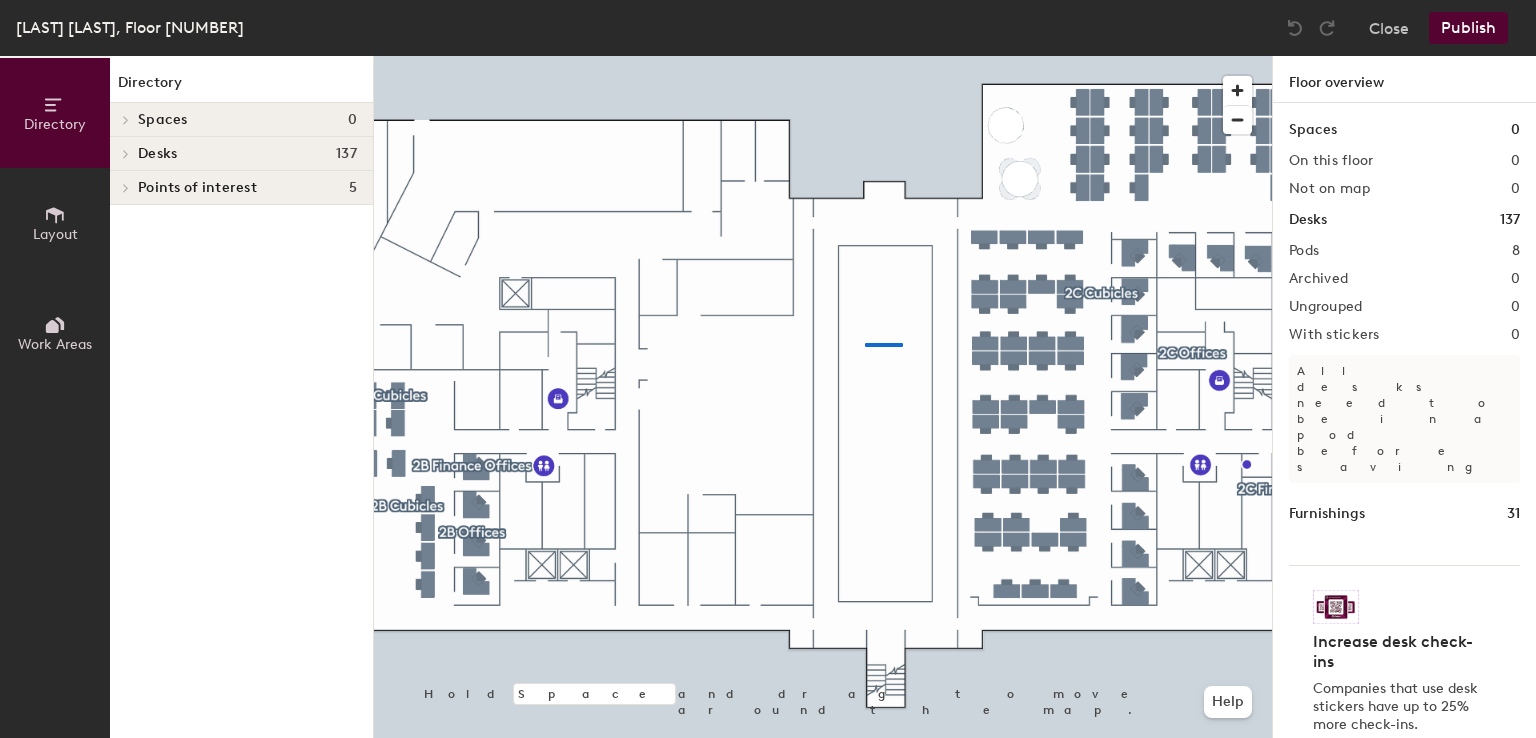 click 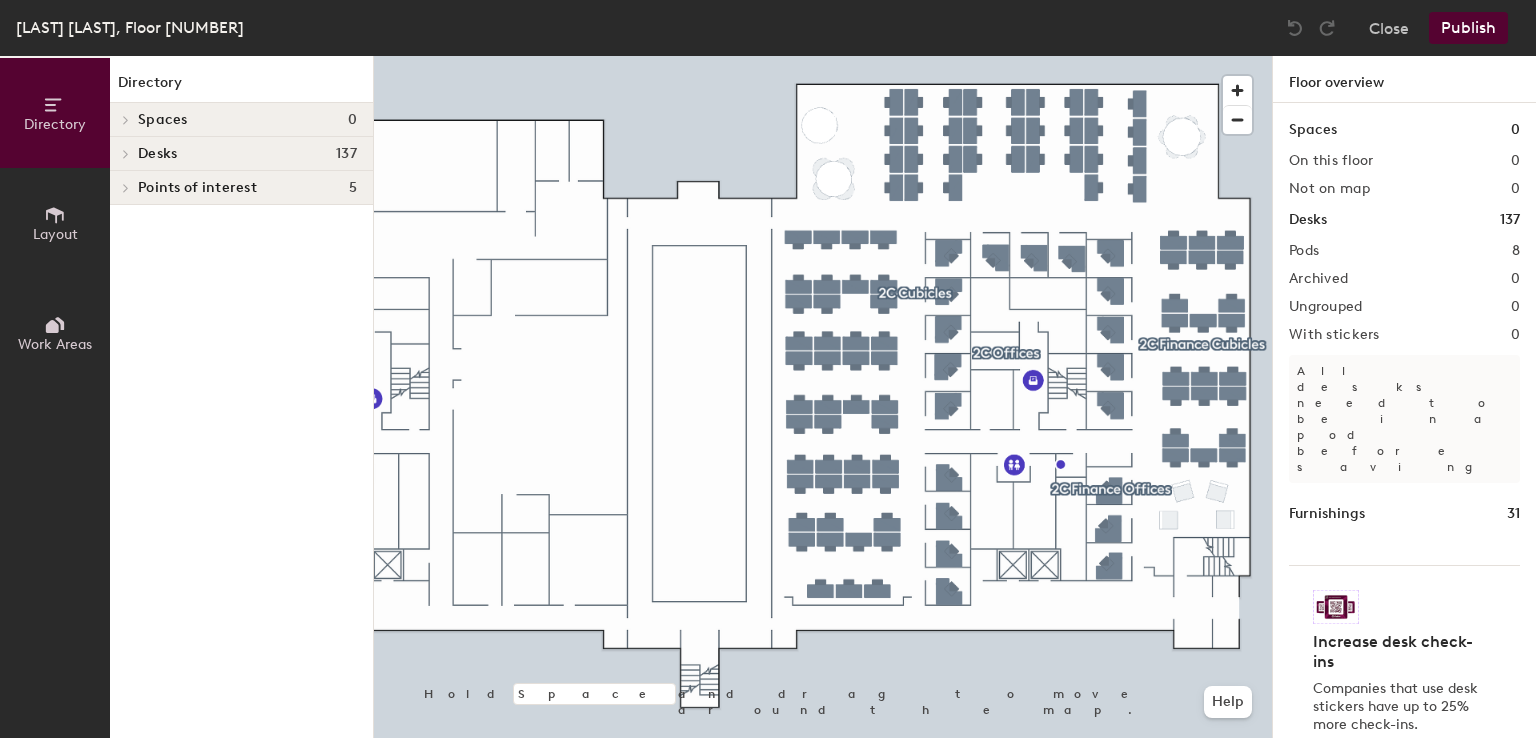 click 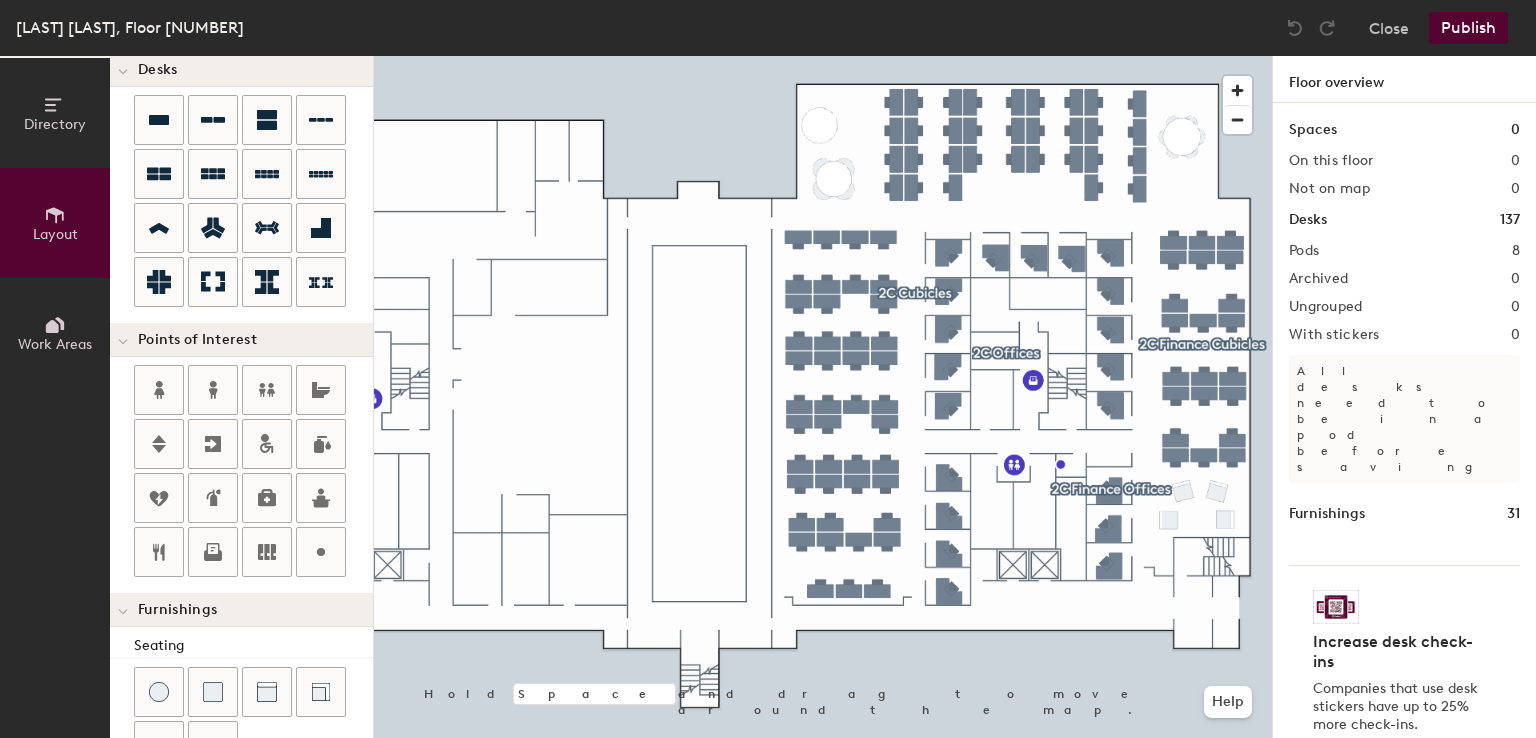 scroll, scrollTop: 130, scrollLeft: 0, axis: vertical 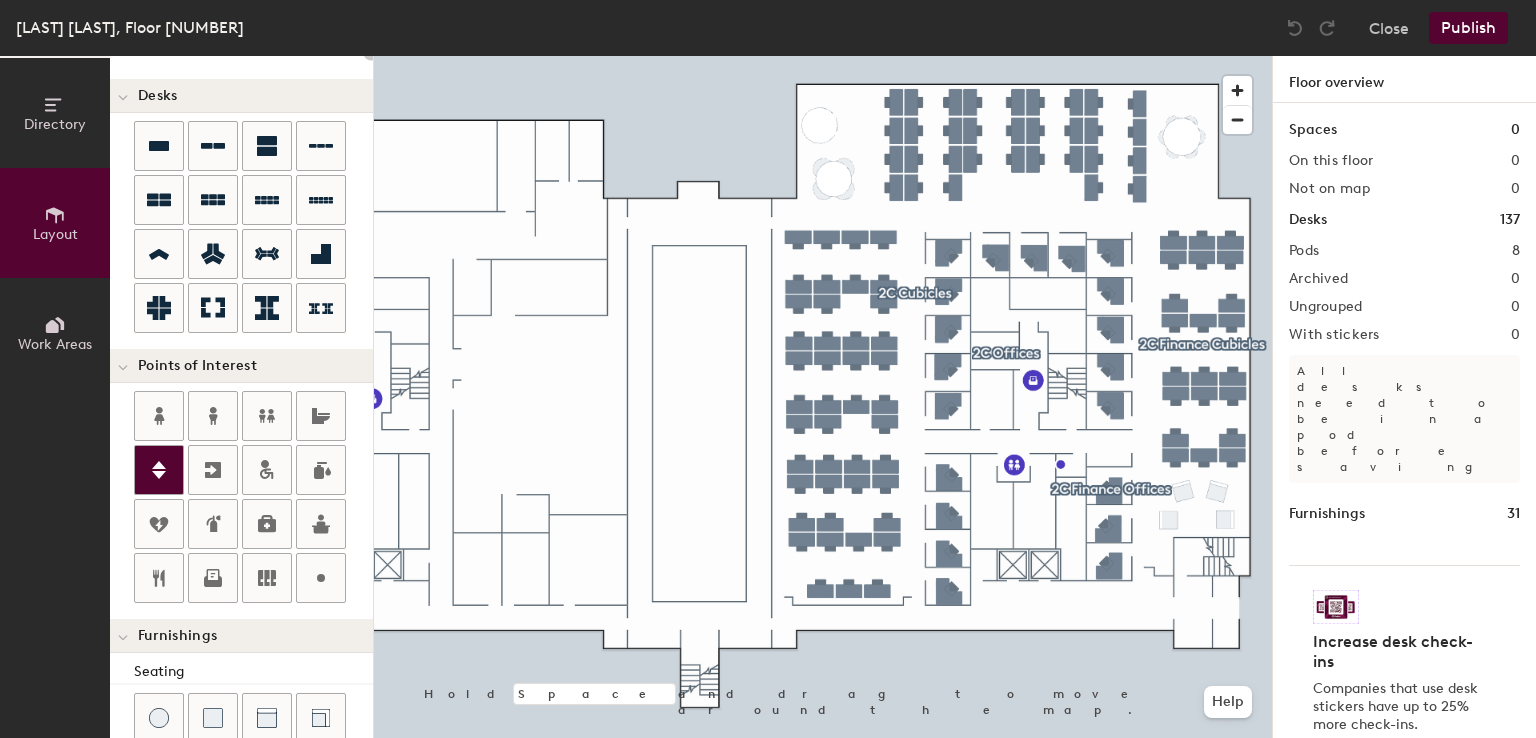 click 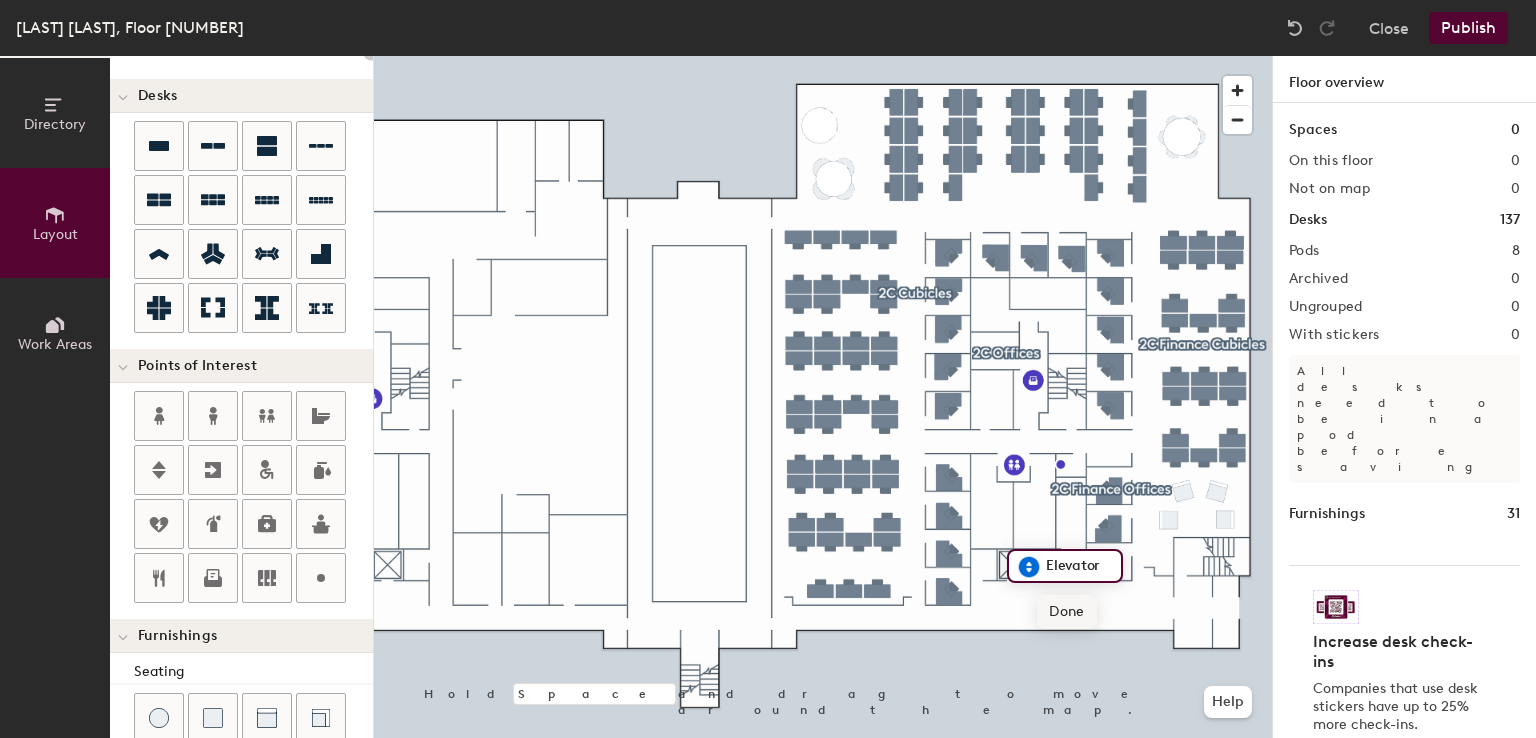 click on "Done" 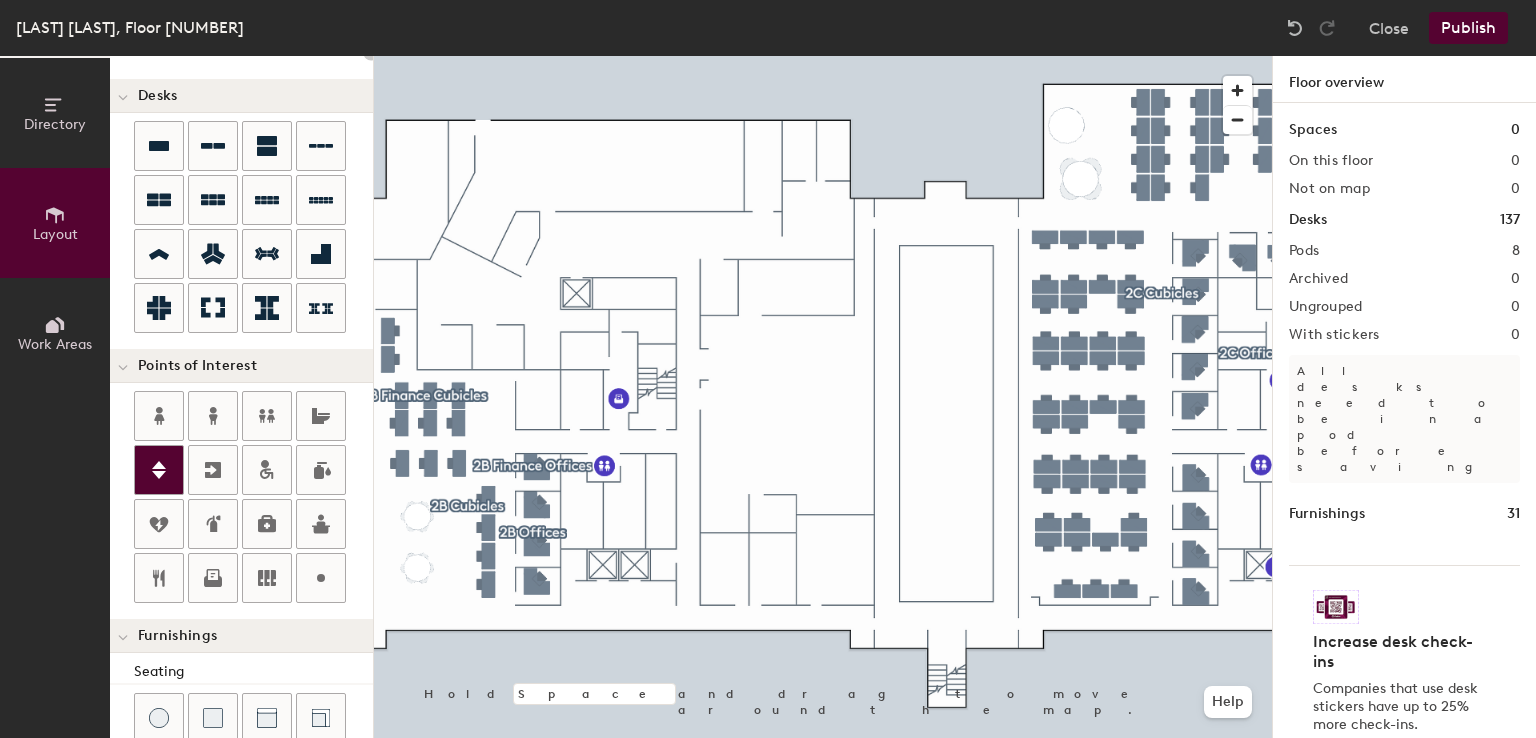 click 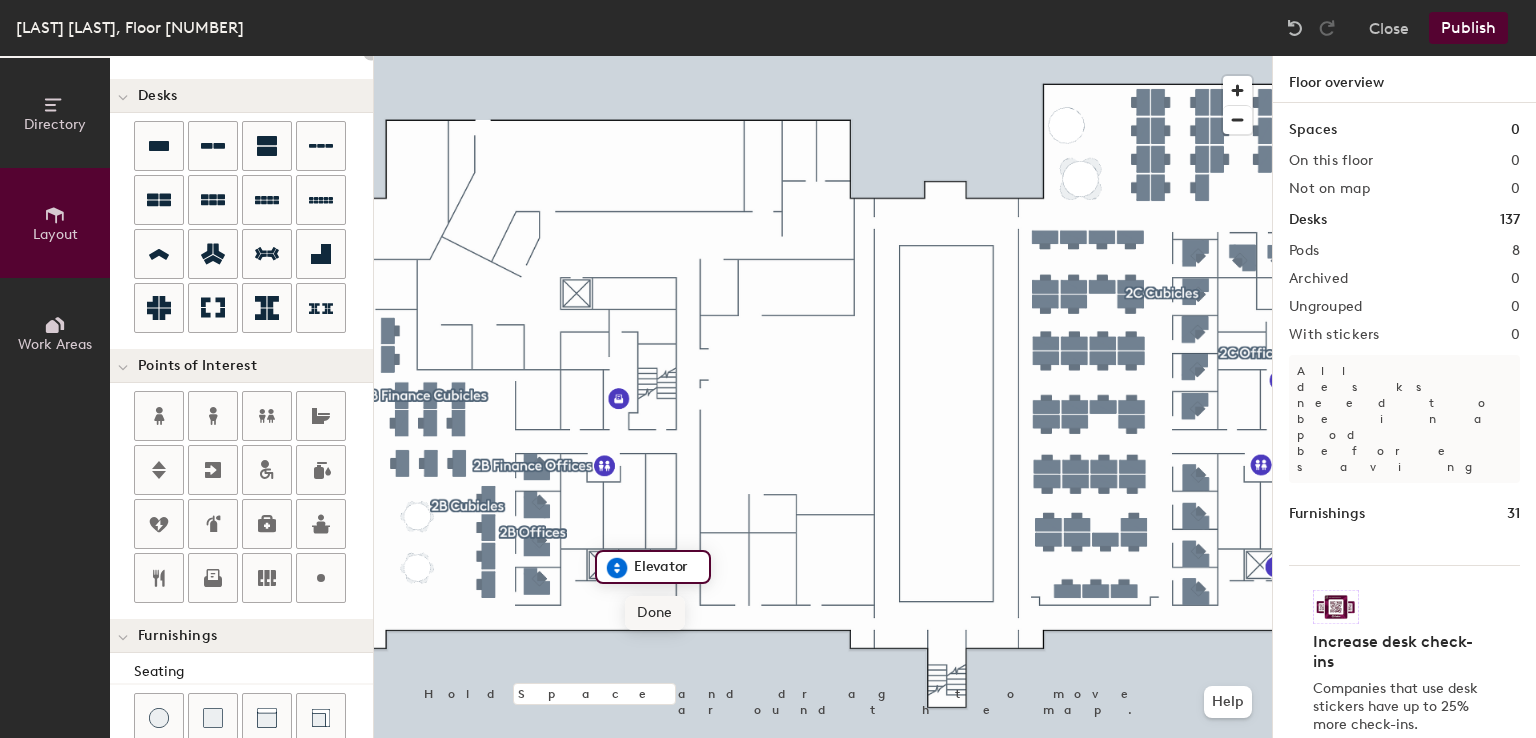 click on "Done" 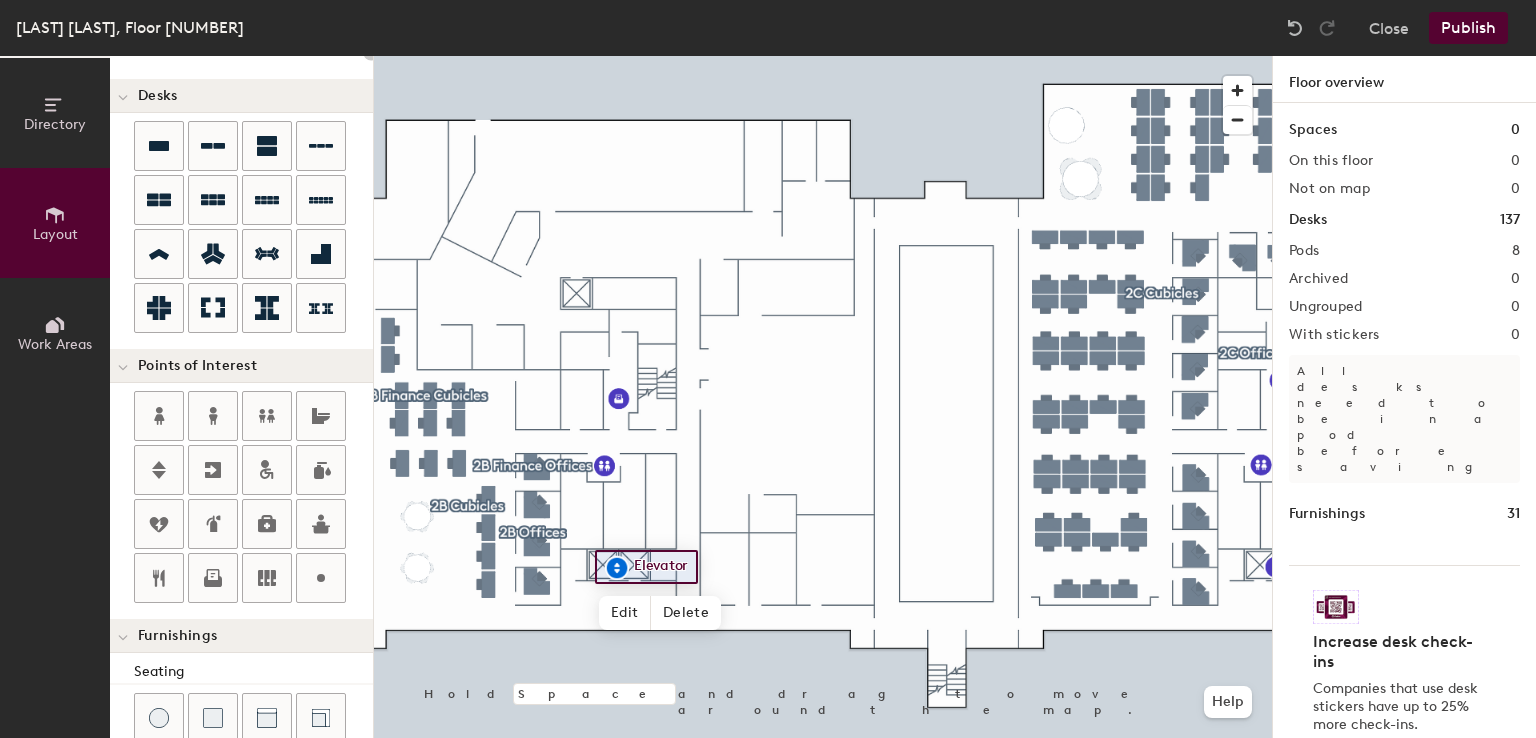 click on "Publish" 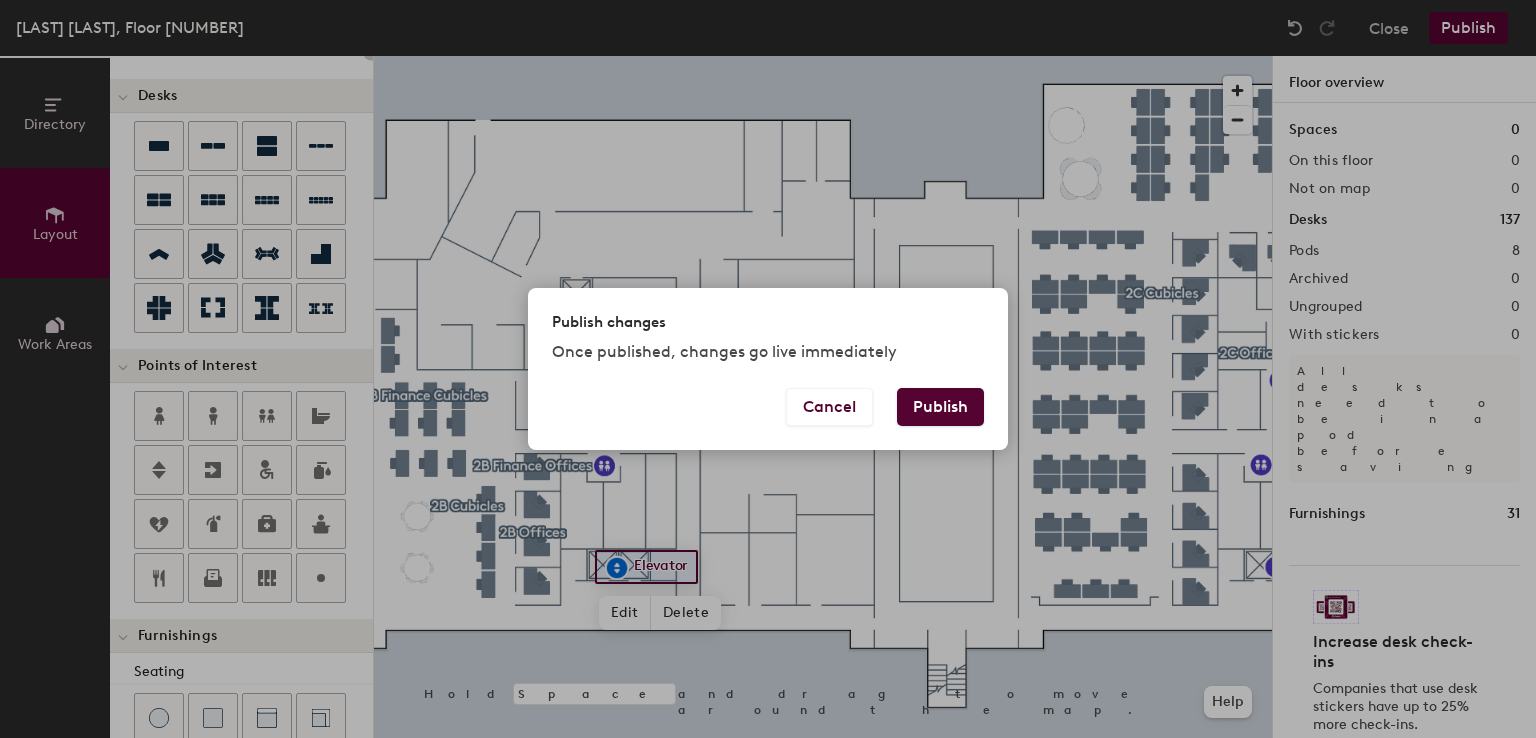click on "Publish" at bounding box center (940, 407) 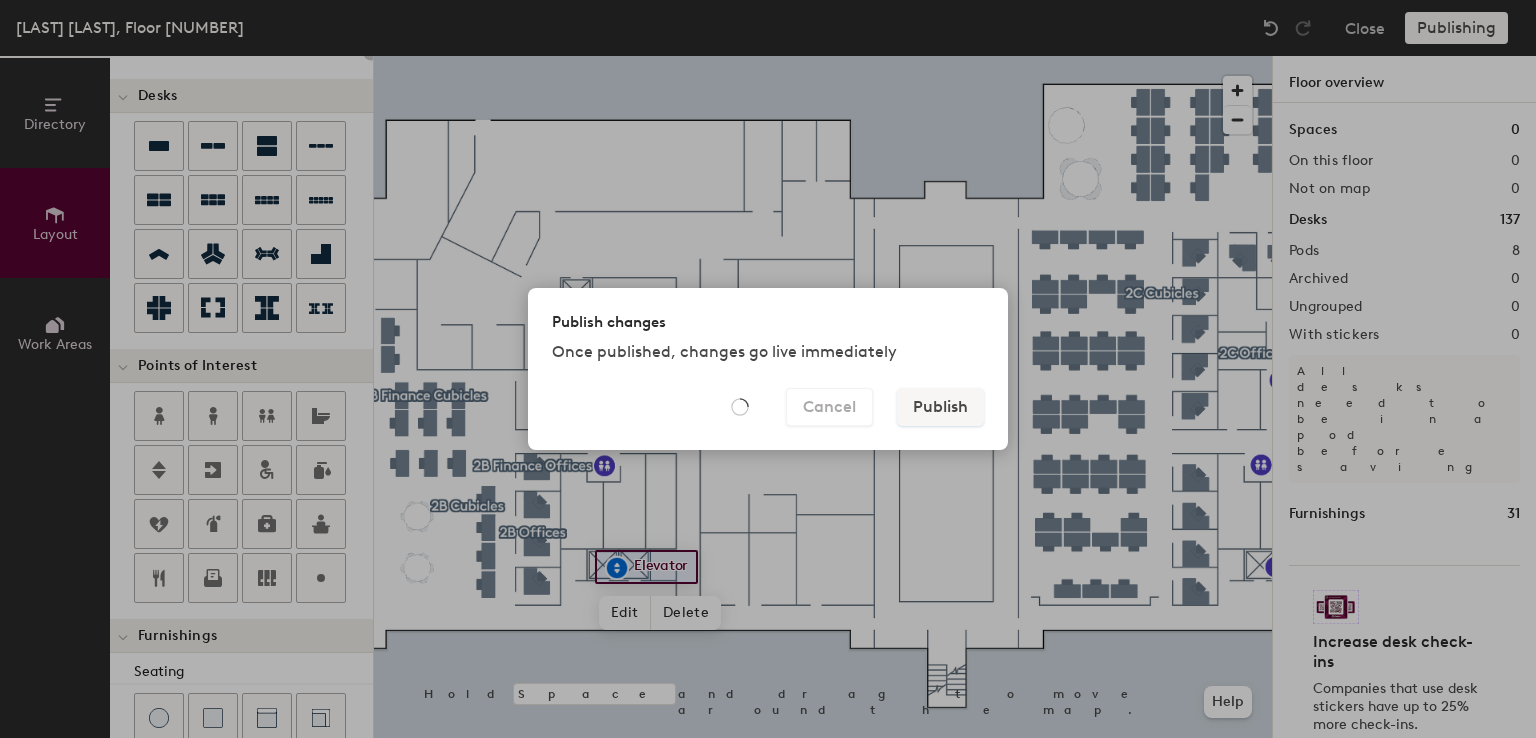 type on "20" 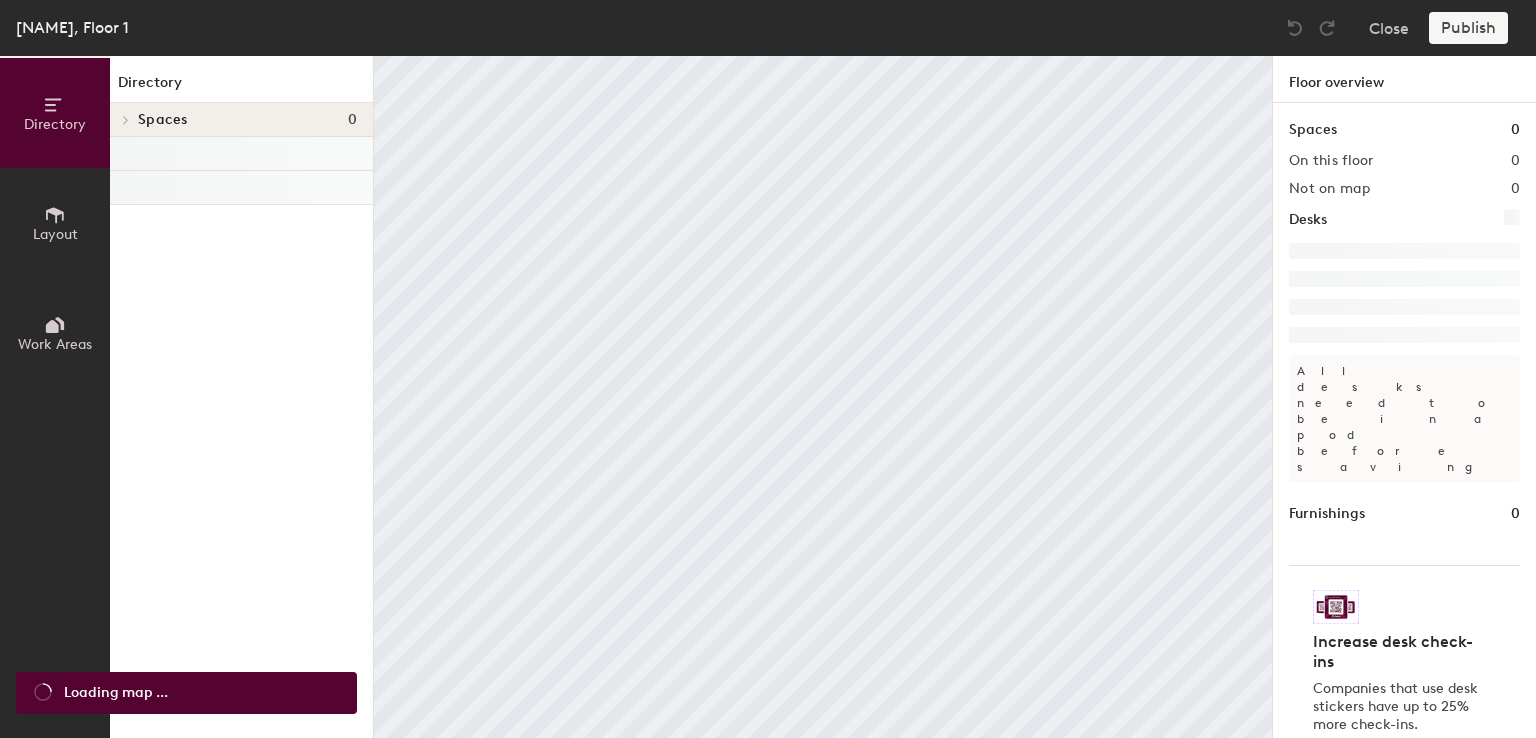 scroll, scrollTop: 0, scrollLeft: 0, axis: both 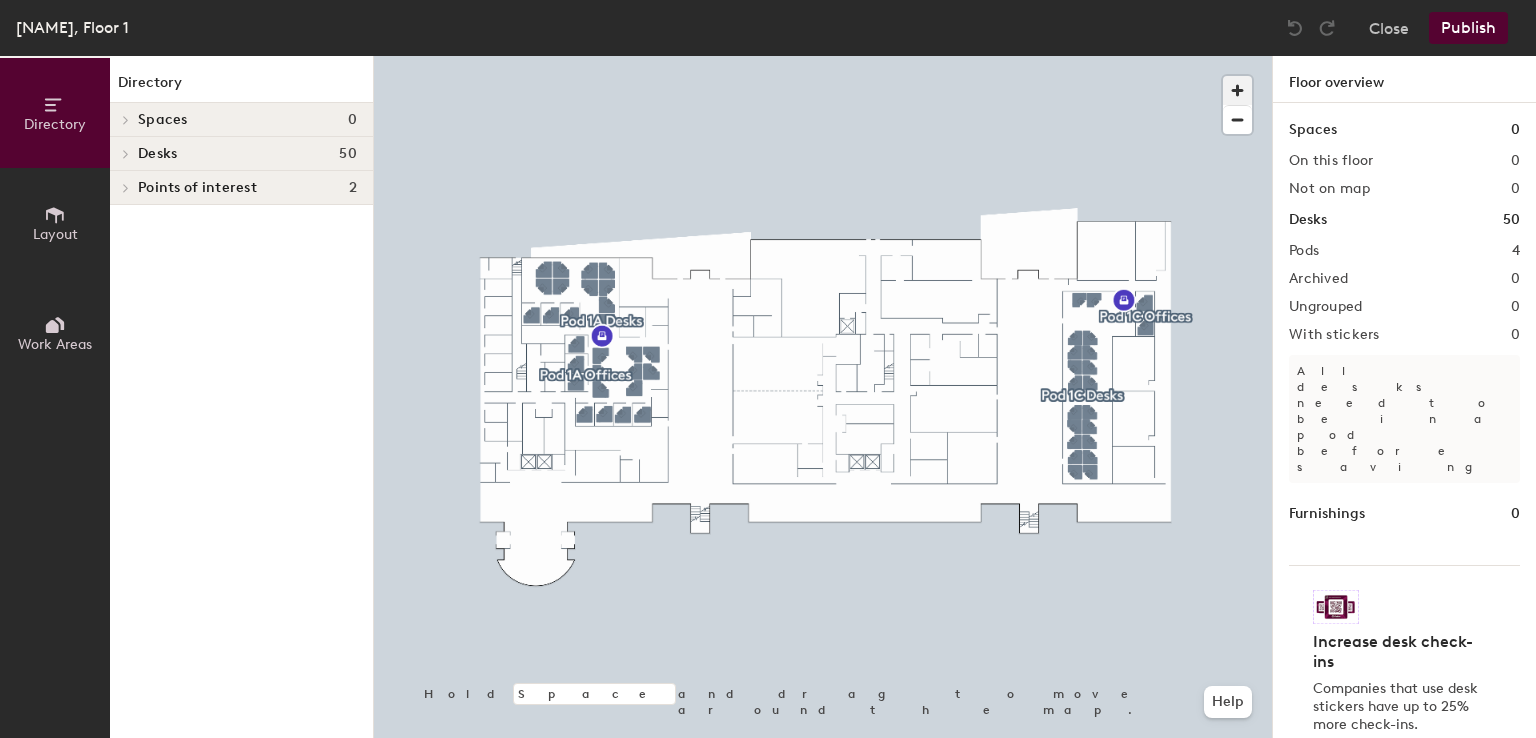 click 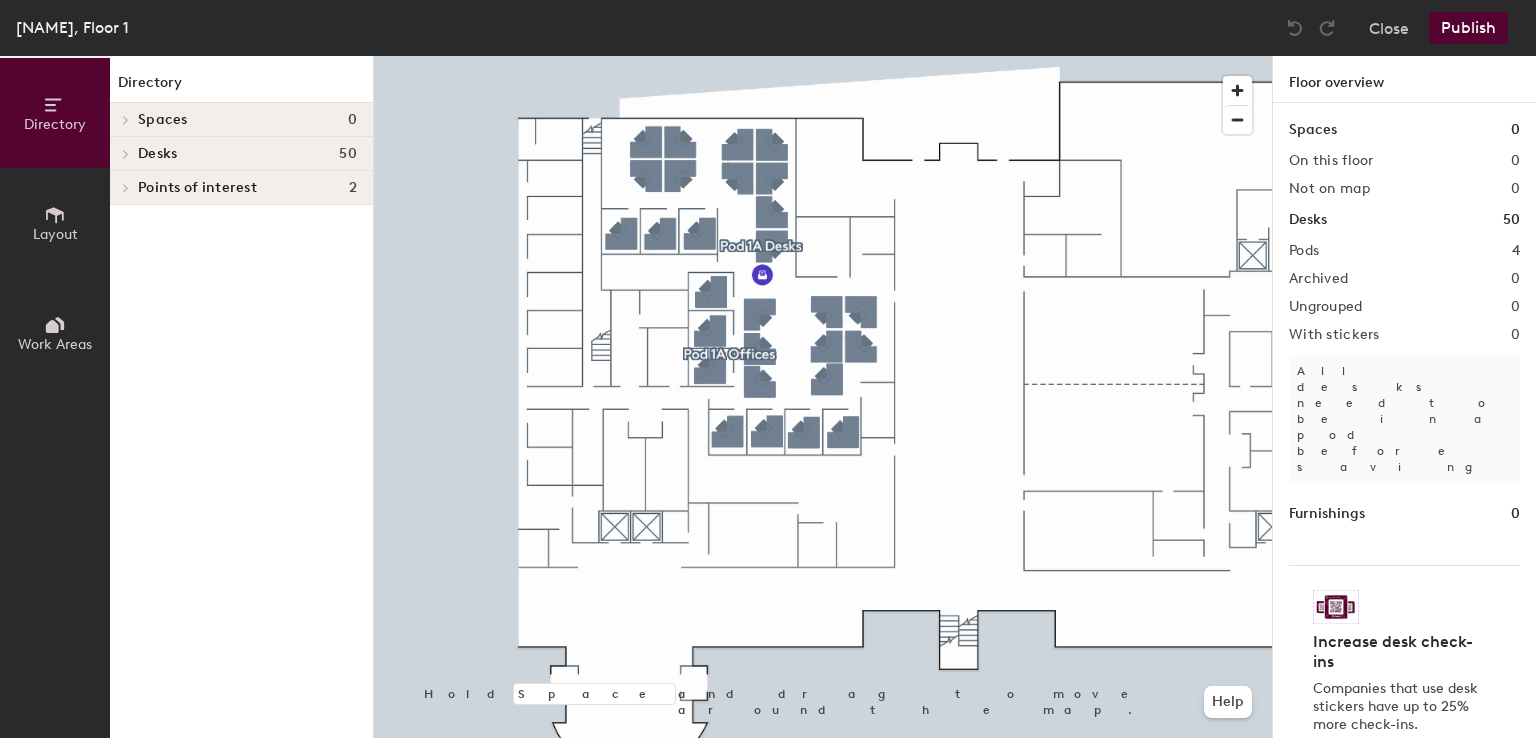 click on "Layout" 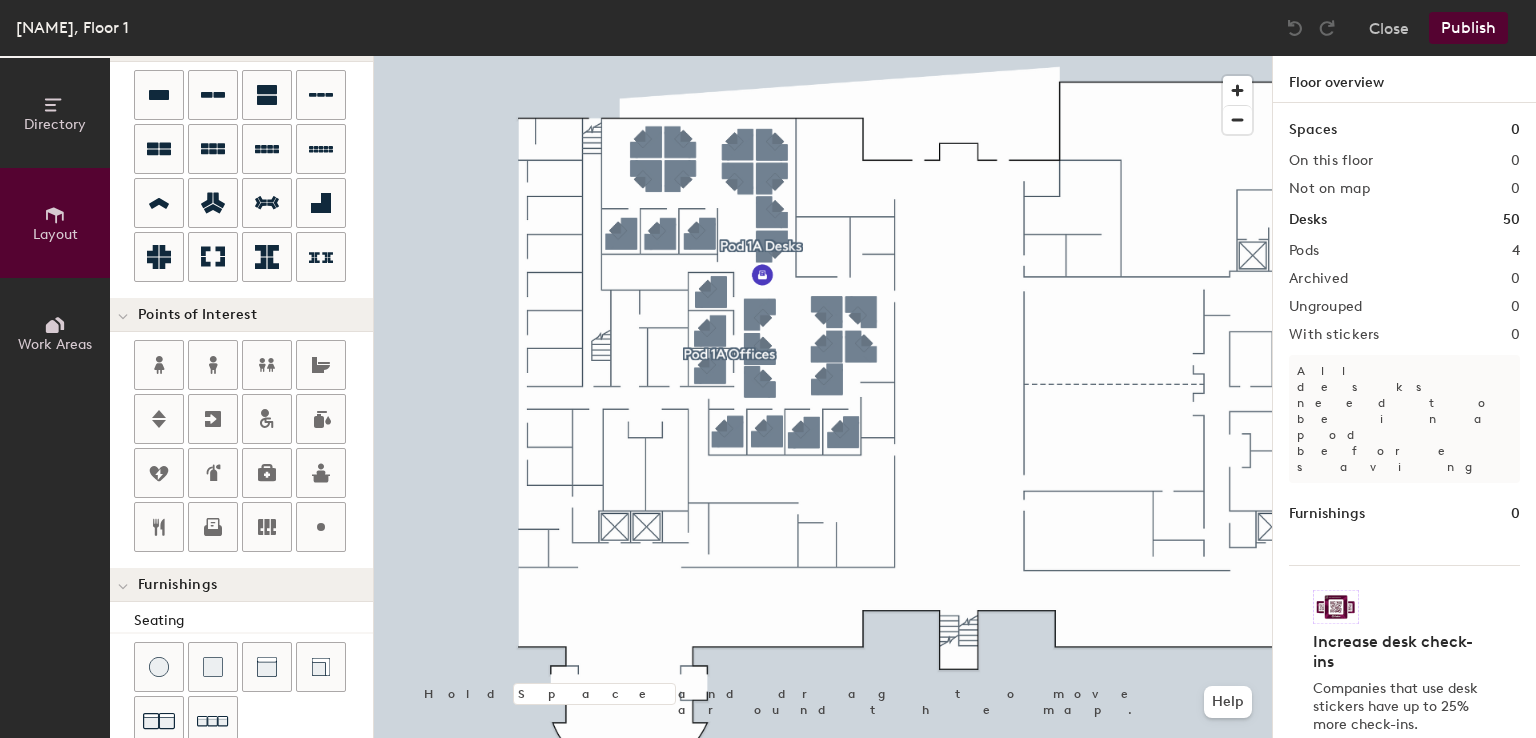 scroll, scrollTop: 180, scrollLeft: 0, axis: vertical 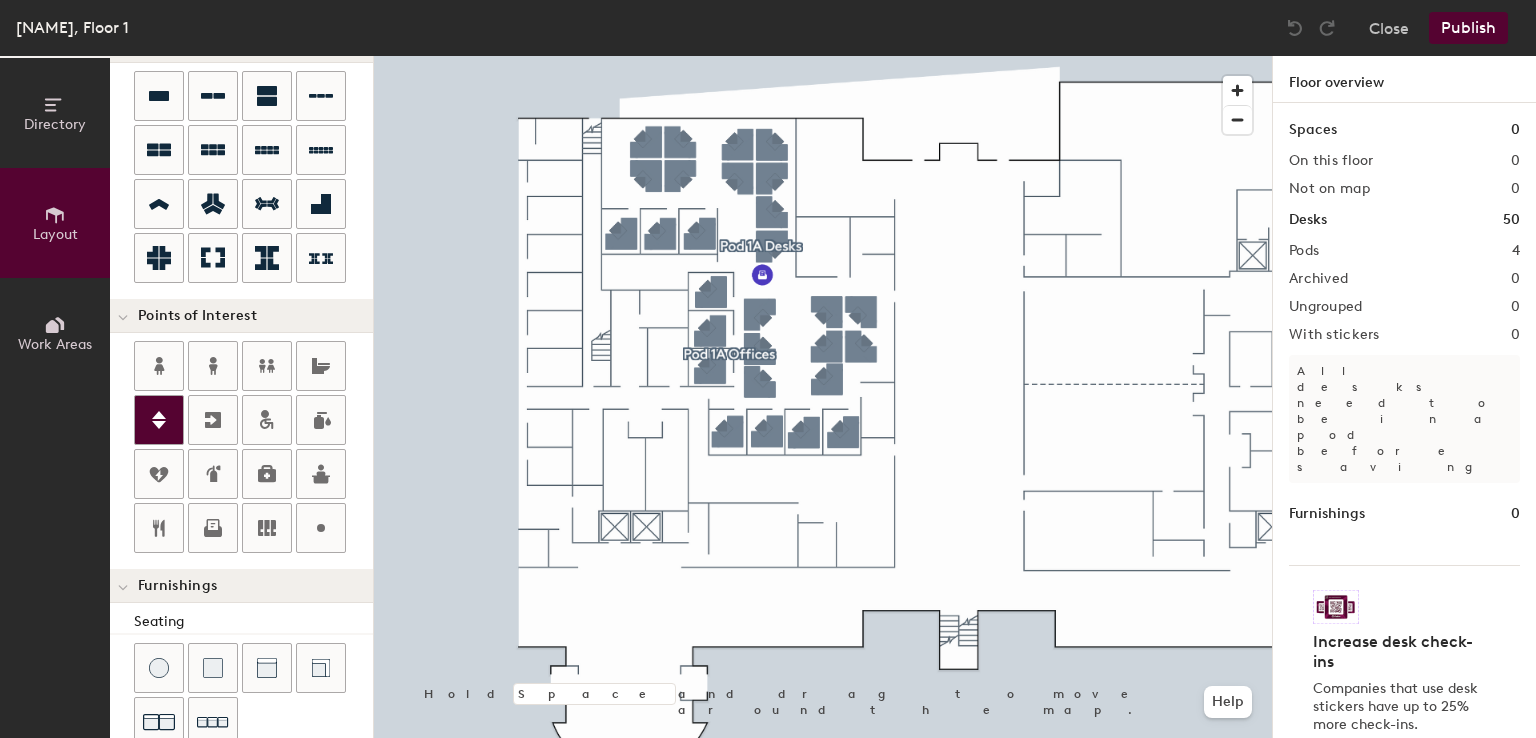 click 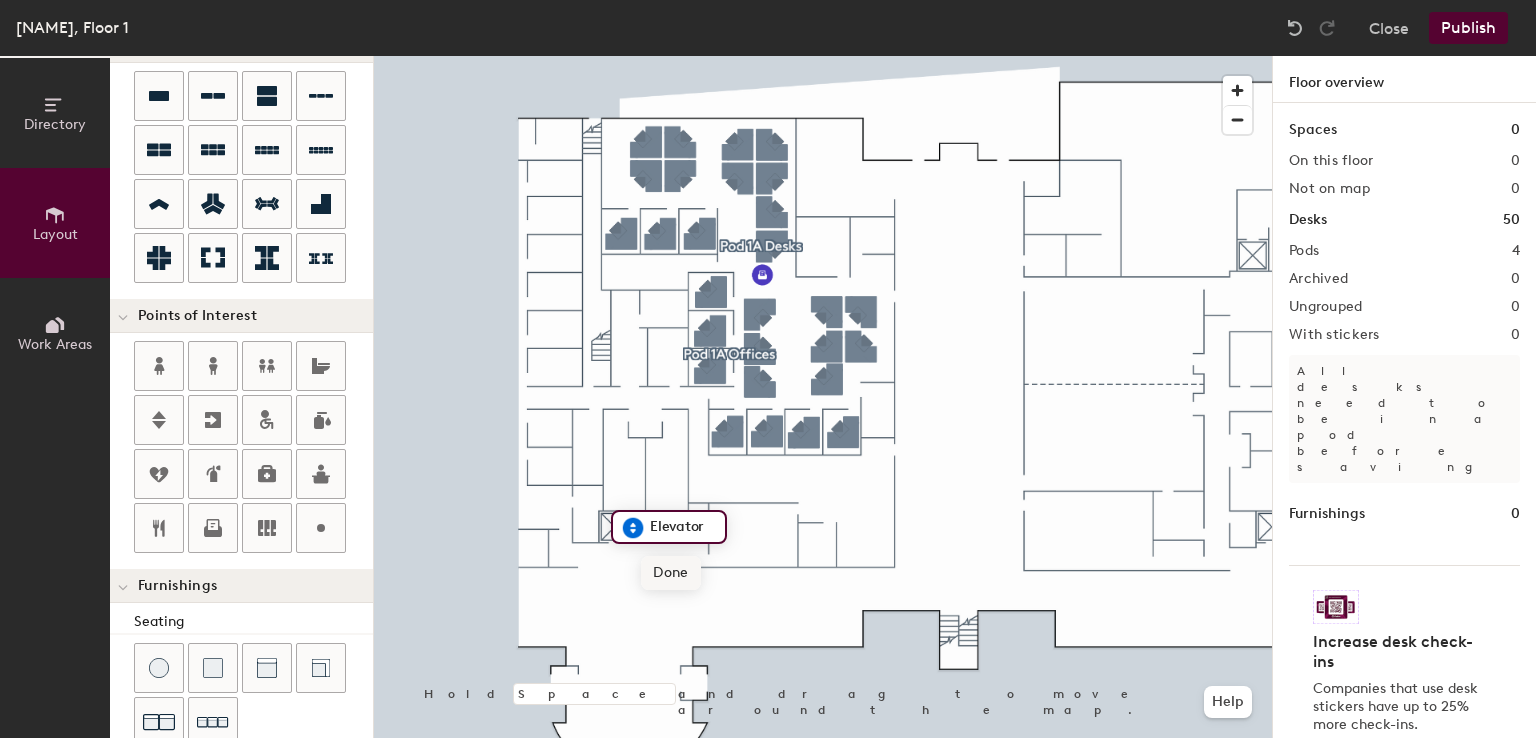 click on "Done" 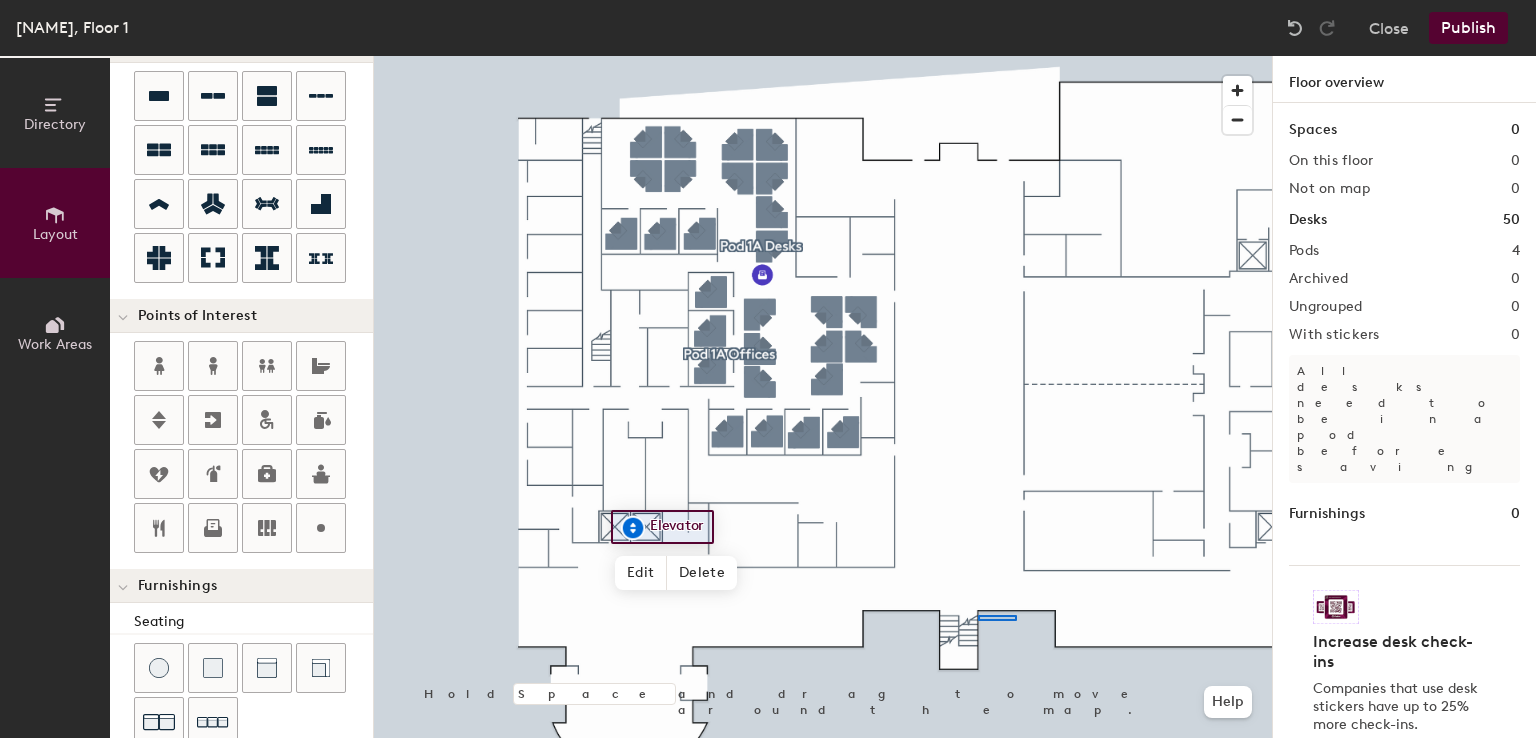 click 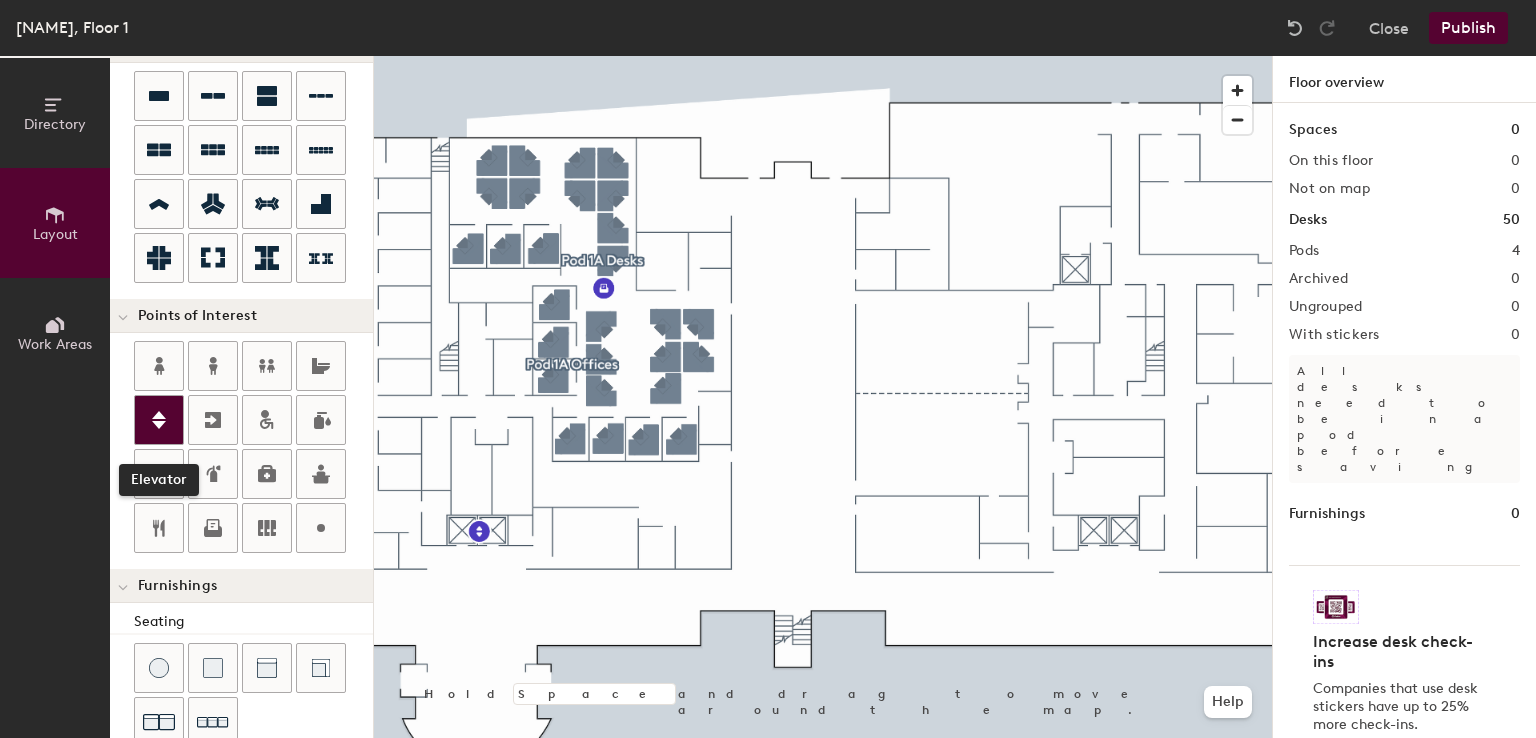 click 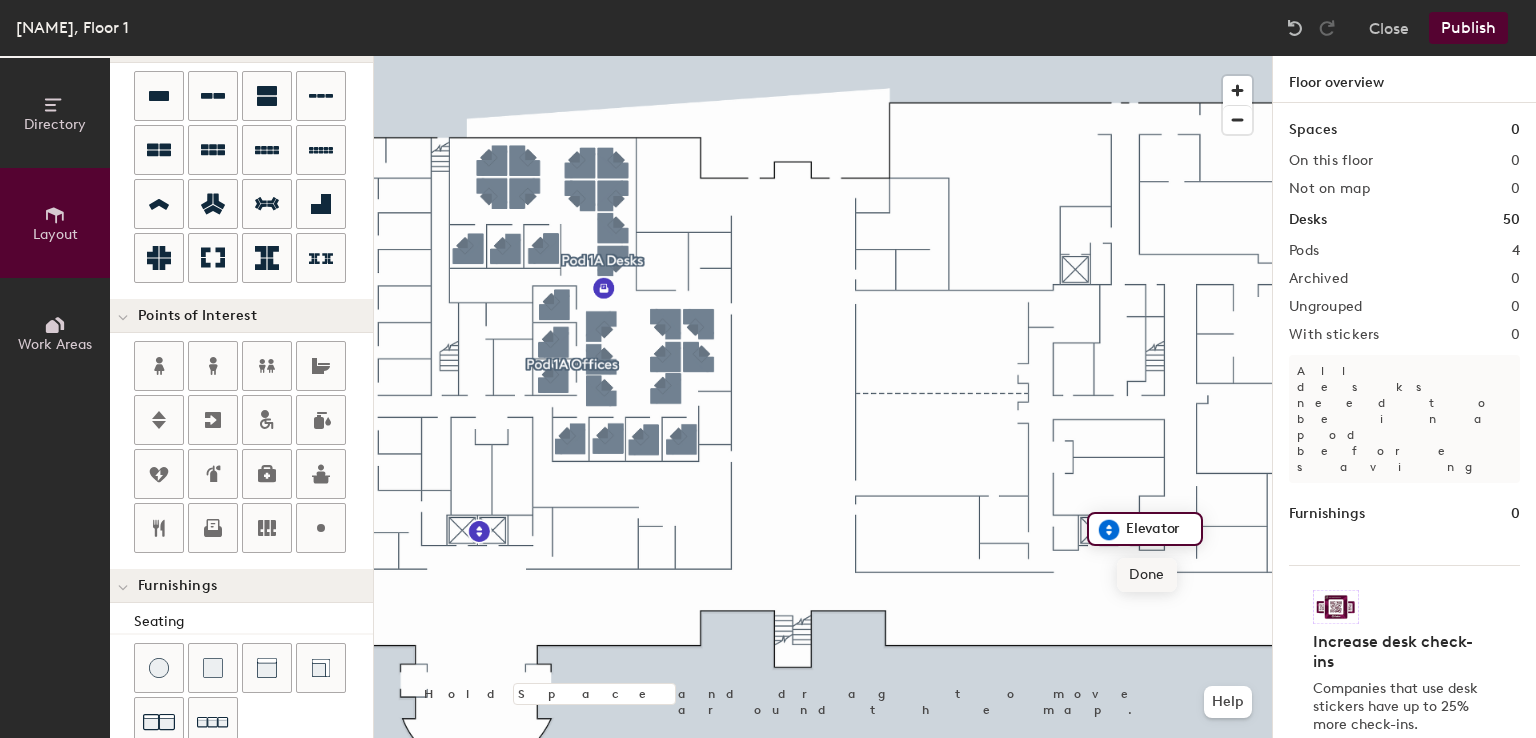 click on "Done" 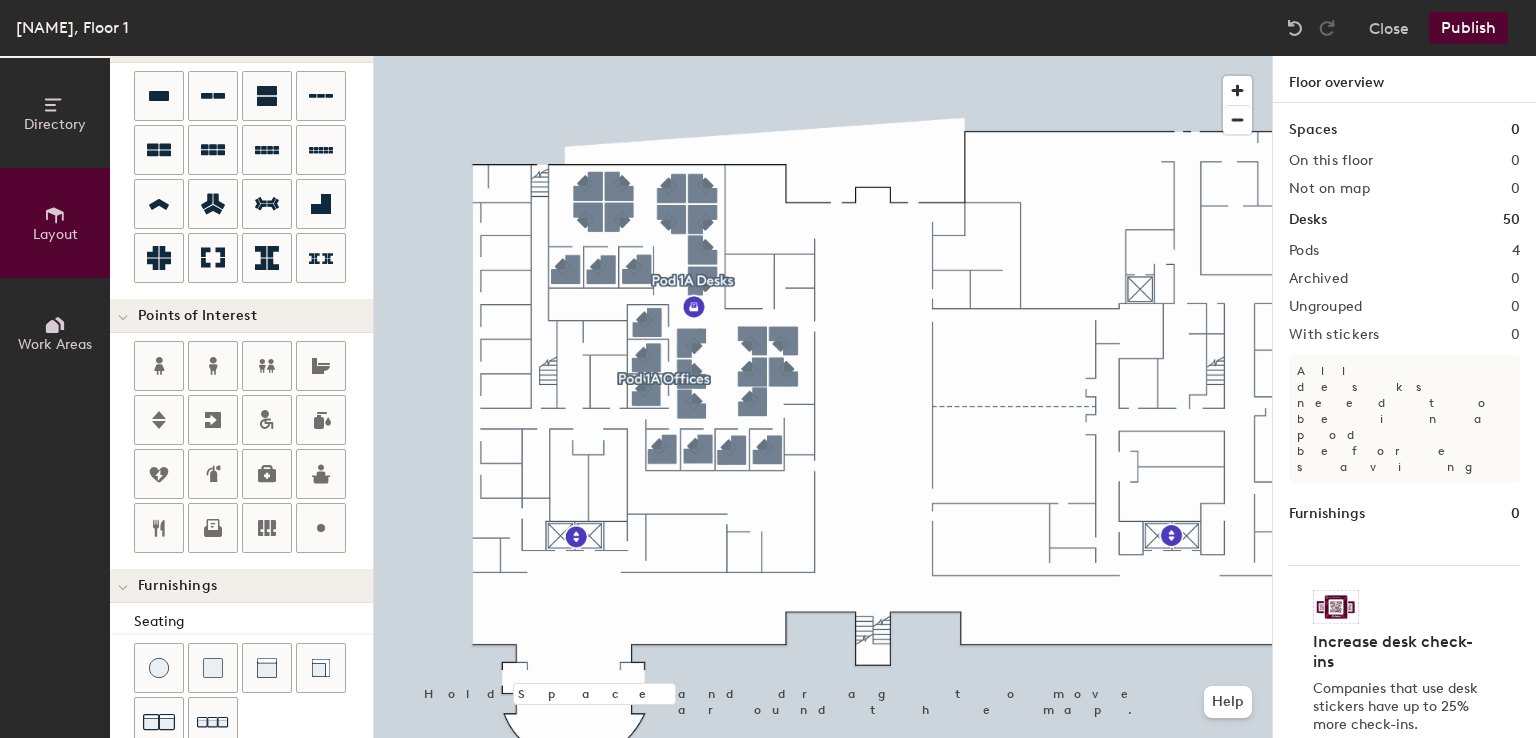 click on "Publish" 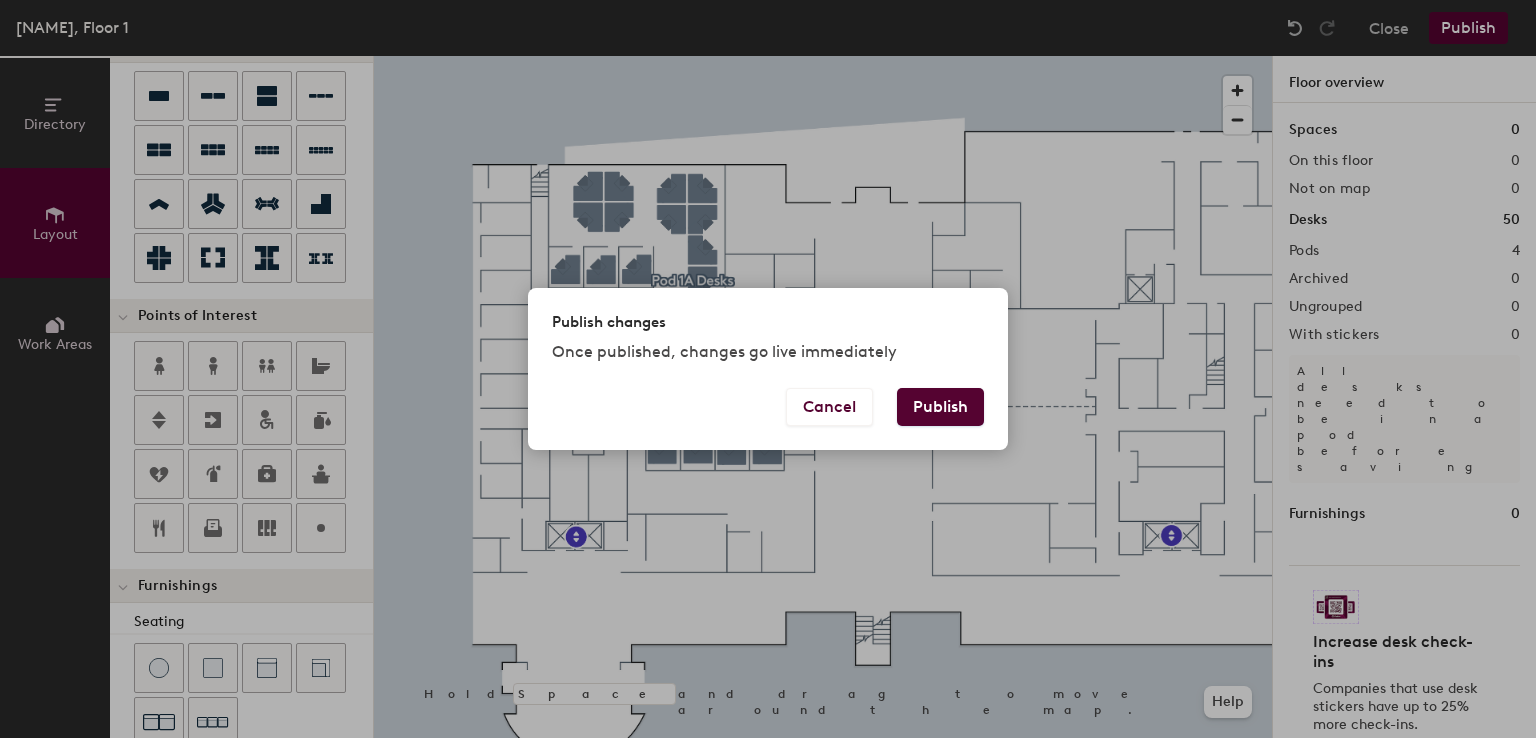 click on "Publish" at bounding box center [940, 407] 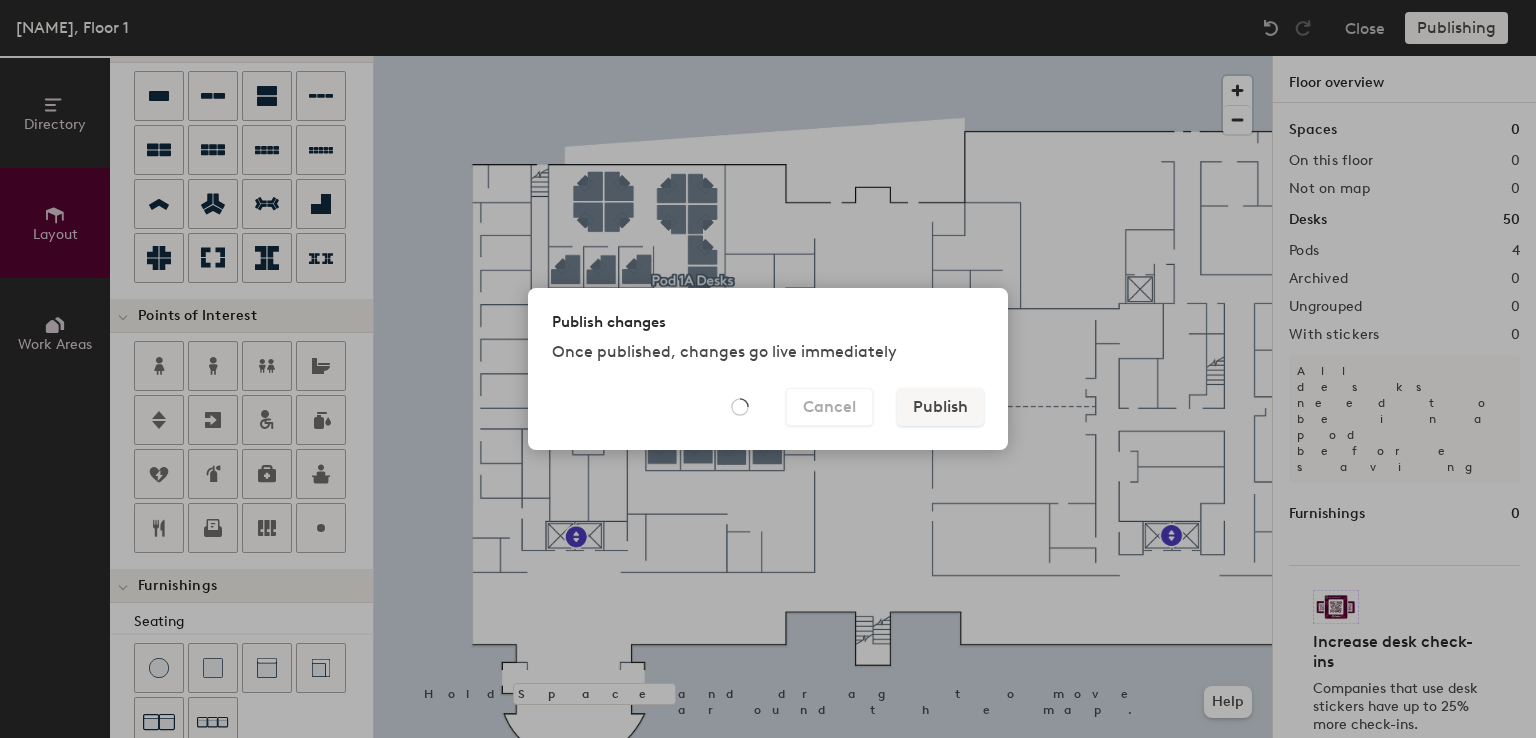 type on "20" 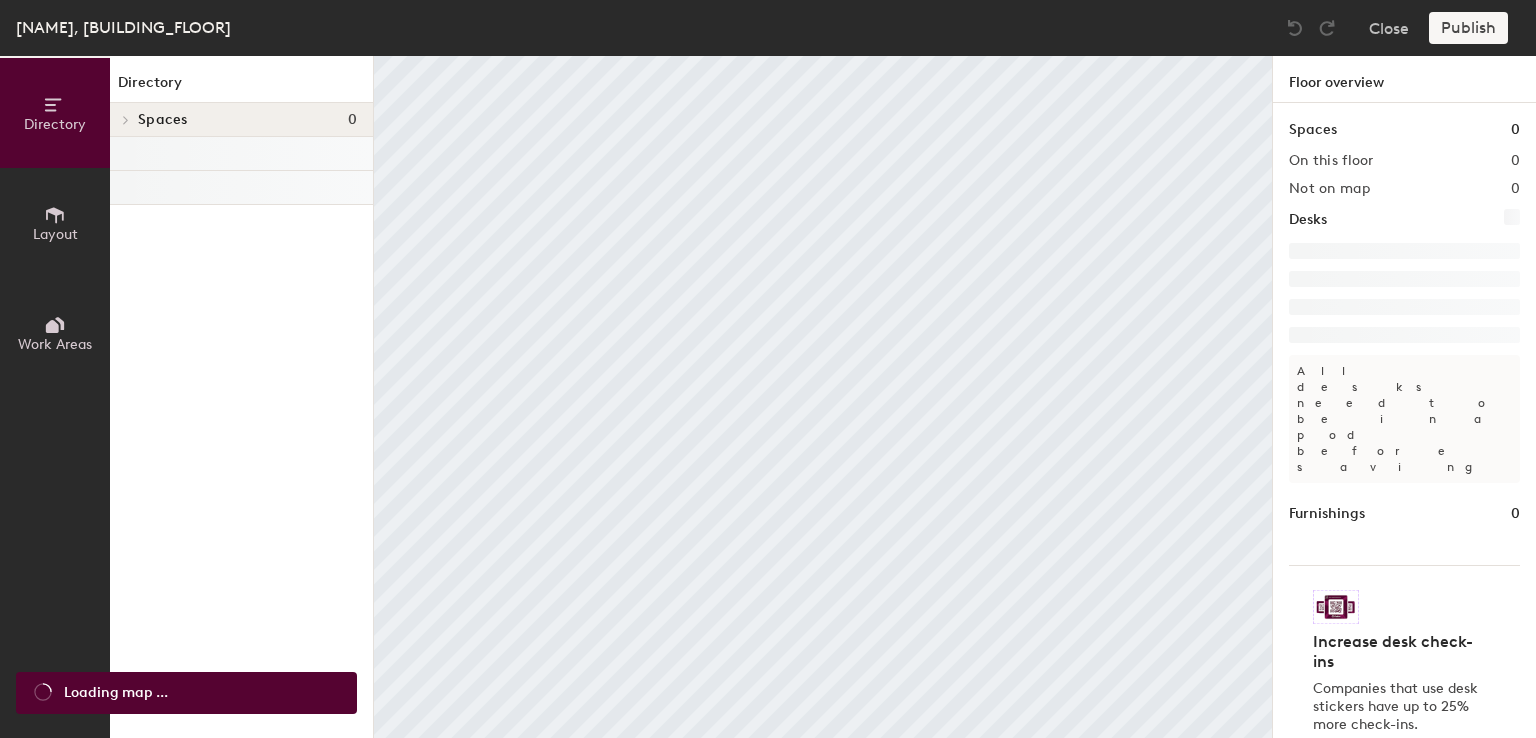 scroll, scrollTop: 0, scrollLeft: 0, axis: both 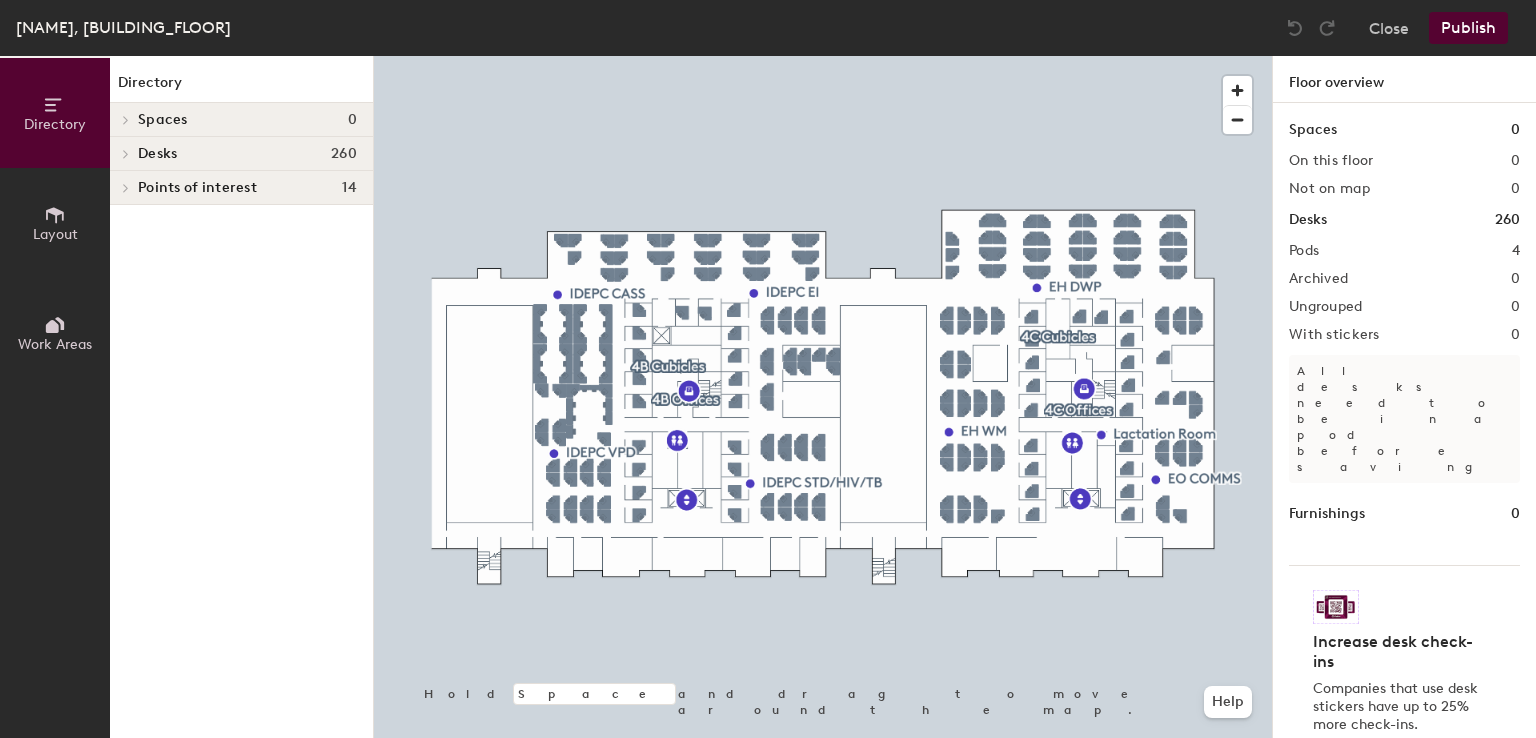 click on "Layout" 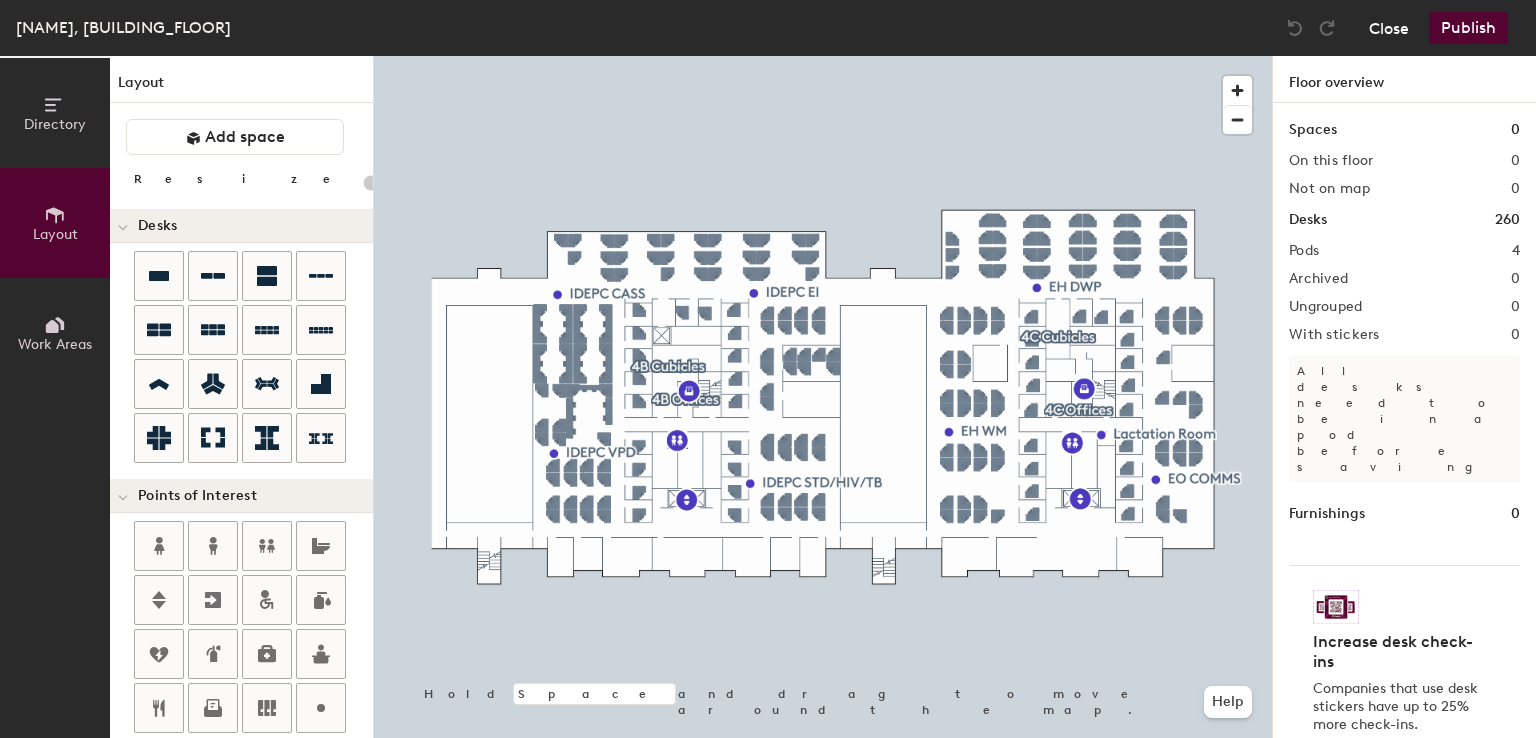 click on "Close" 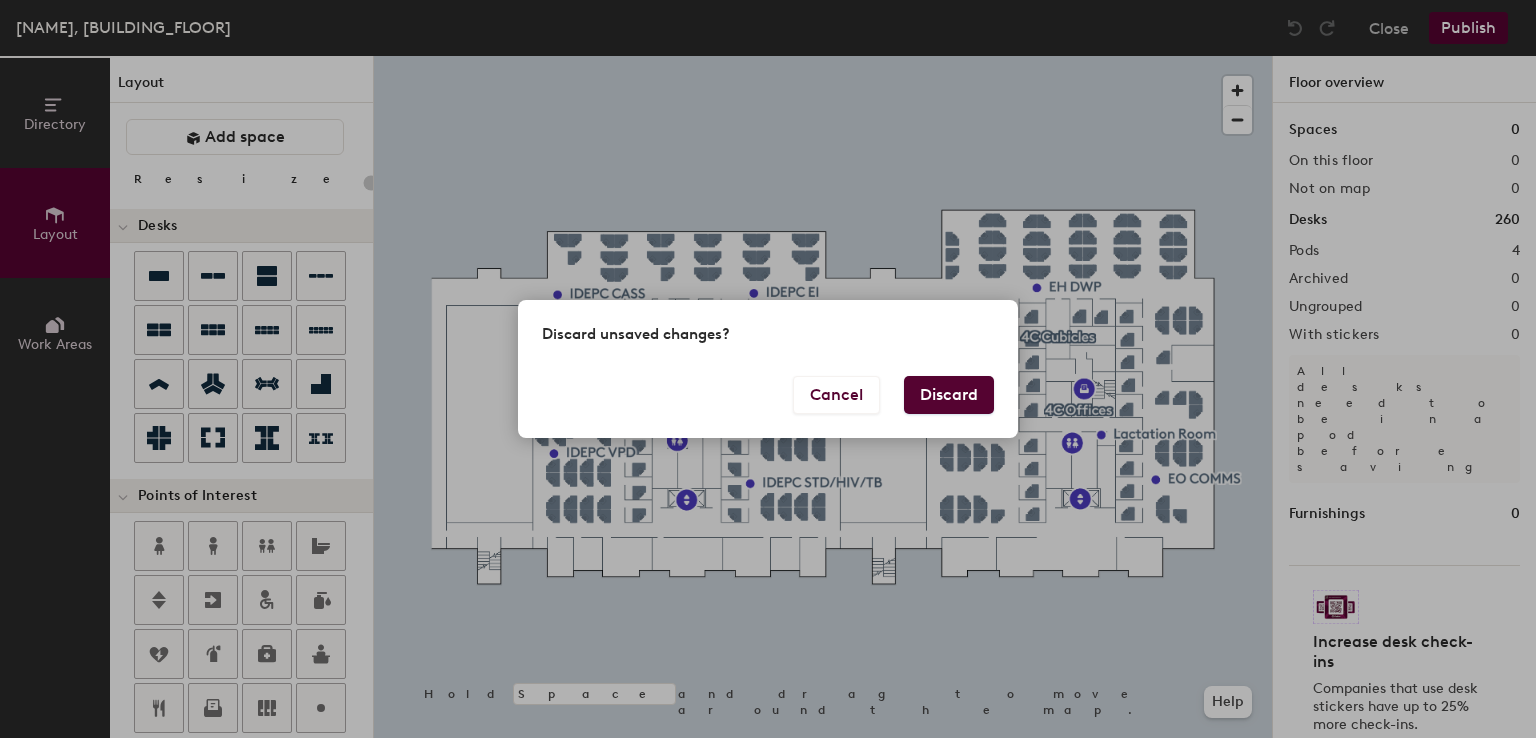 click on "Discard" at bounding box center (949, 395) 